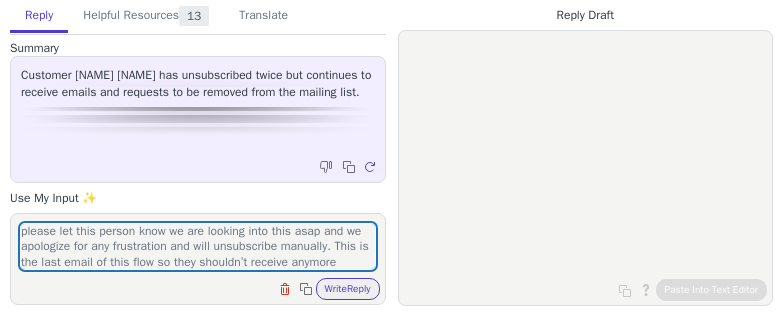 scroll, scrollTop: 0, scrollLeft: 0, axis: both 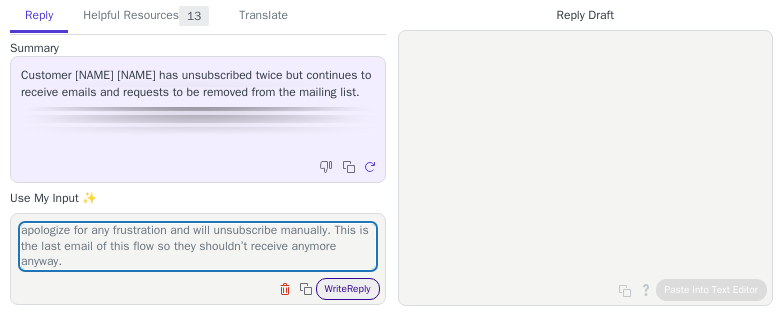 type on "please let this person know we are looking into this asap and we apologize for any frustration and will unsubscribe manually. This is the last email of this flow so they shouldn’t receive anymore anyway." 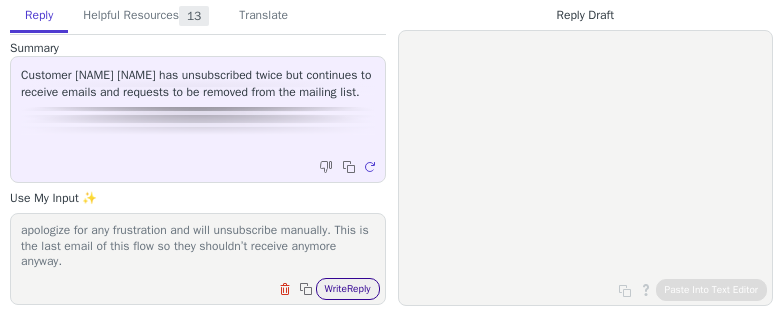 click on "Write  Reply" at bounding box center [348, 289] 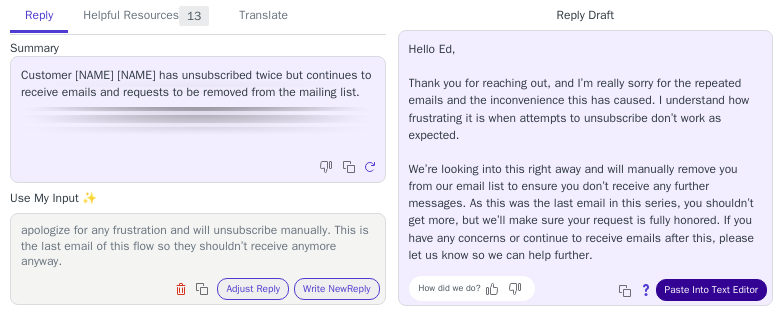click on "Paste Into Text Editor" at bounding box center [711, 290] 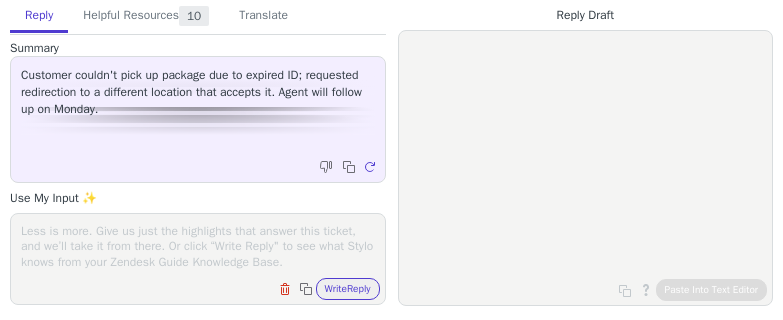 scroll, scrollTop: 0, scrollLeft: 0, axis: both 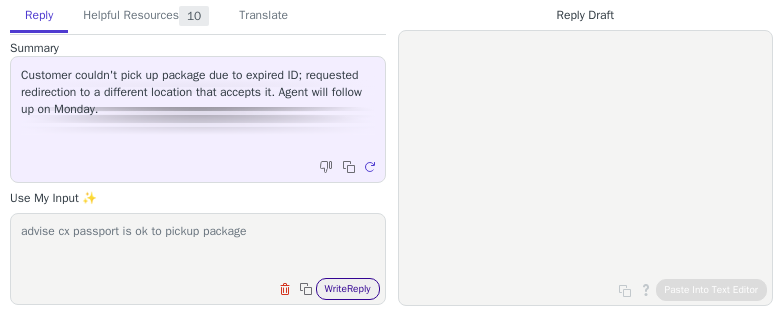 type on "advise cx passport is ok to pickup package" 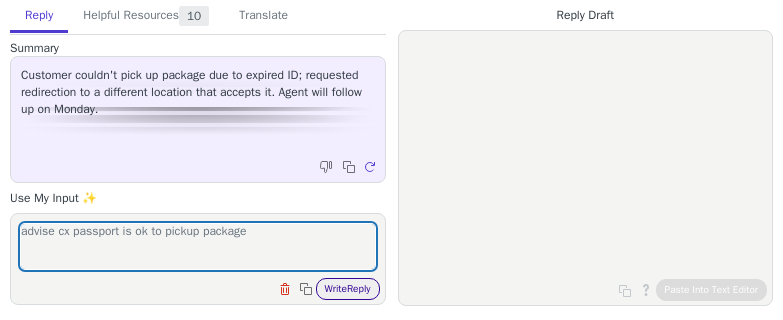 click on "Write  Reply" at bounding box center (348, 289) 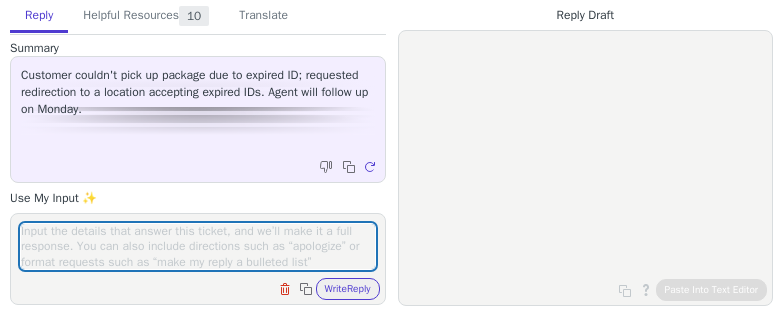 scroll, scrollTop: 0, scrollLeft: 0, axis: both 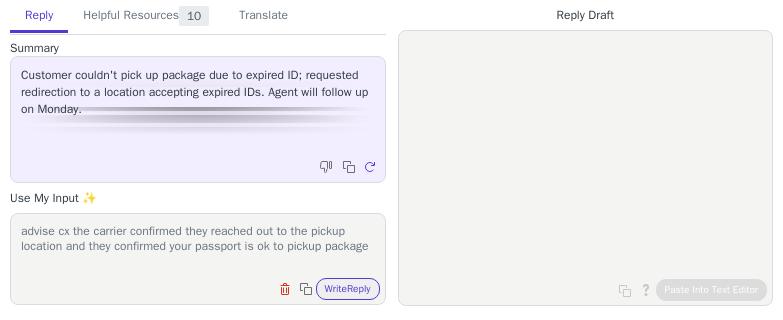 click on "advise cx the carrier confirmed they reached out to the pickup location and they confirmed your passport is ok to pickup package" at bounding box center [198, 246] 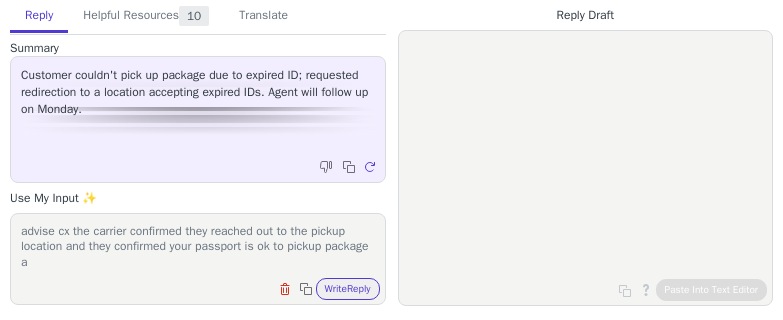scroll, scrollTop: 0, scrollLeft: 0, axis: both 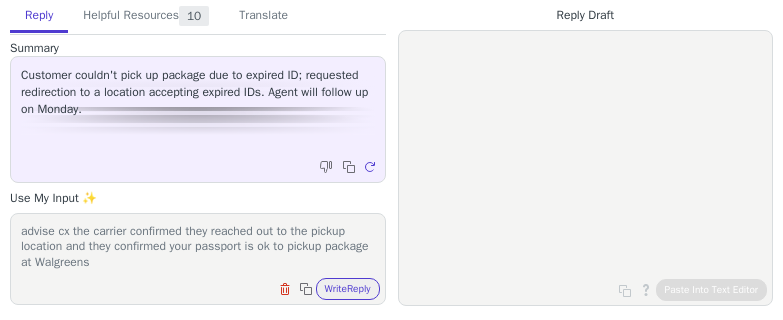 paste on "[NUMBER] [STREET]" 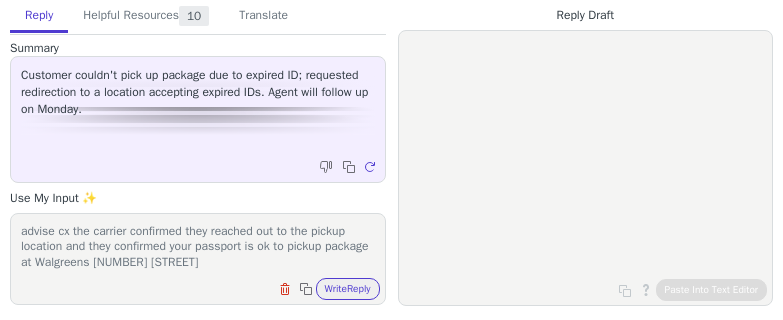 paste on "[POSTAL_CODE], [CITY], [STATE], US" 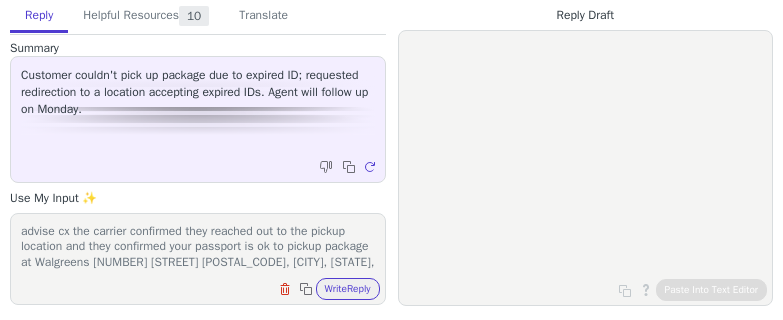scroll, scrollTop: 16, scrollLeft: 0, axis: vertical 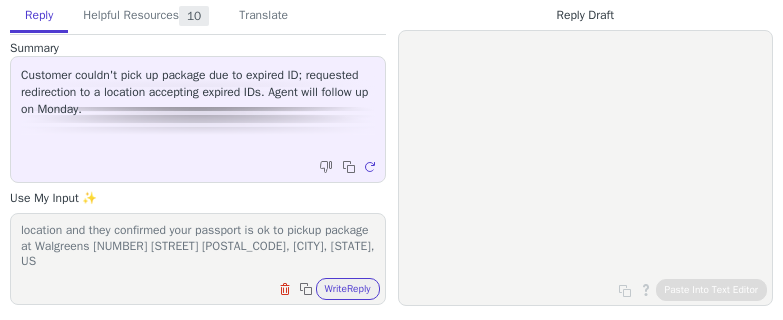 click on "advise cx the carrier confirmed they reached out to the pickup location and they confirmed your passport is ok to pickup package at Walgreens [NUMBER] [STREET] [POSTAL_CODE], [CITY], [STATE], US" at bounding box center (198, 246) 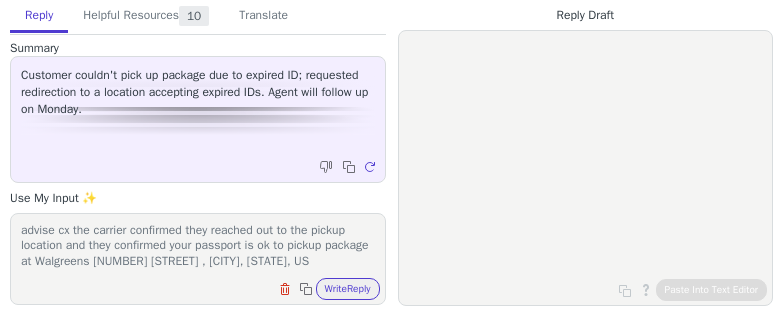 scroll, scrollTop: 0, scrollLeft: 0, axis: both 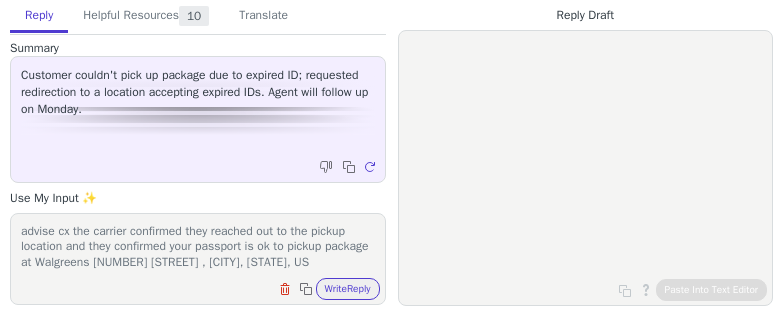 click on "advise cx the carrier confirmed they reached out to the pickup location and they confirmed your passport is ok to pickup package at Walgreens 129 Somerset St , Somerville, NJ, US" at bounding box center [198, 246] 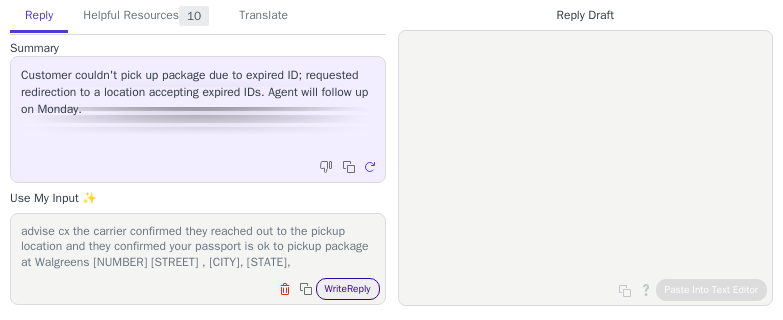 type on "advise cx the carrier confirmed they reached out to the pickup location and they confirmed your passport is ok to pickup package at Walgreens 129 Somerset St , Somerville, NJ, 08876" 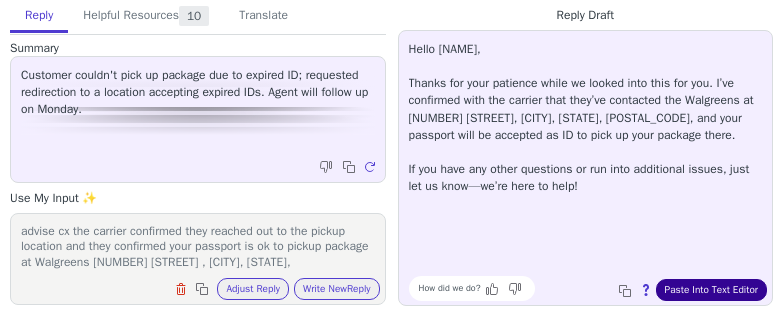 click on "Paste Into Text Editor" at bounding box center [711, 290] 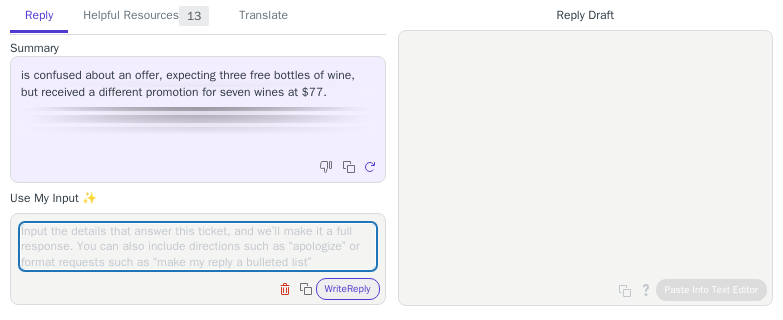 scroll, scrollTop: 0, scrollLeft: 0, axis: both 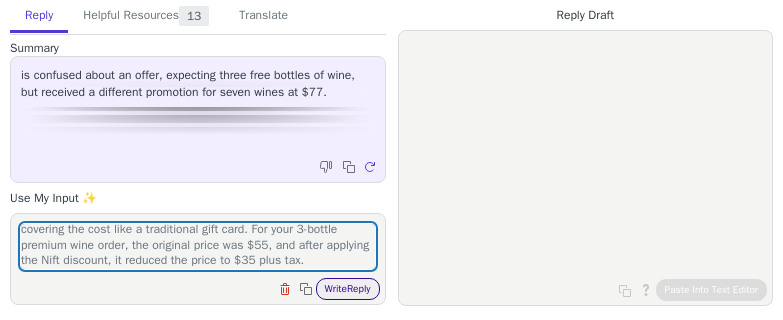 type on "To clarify, the Nift code you received acts as a discount rather than covering the cost like a traditional gift card. For your 3-bottle premium wine order, the original price was $55, and after applying the Nift discount, it reduced the price to $35 plus tax." 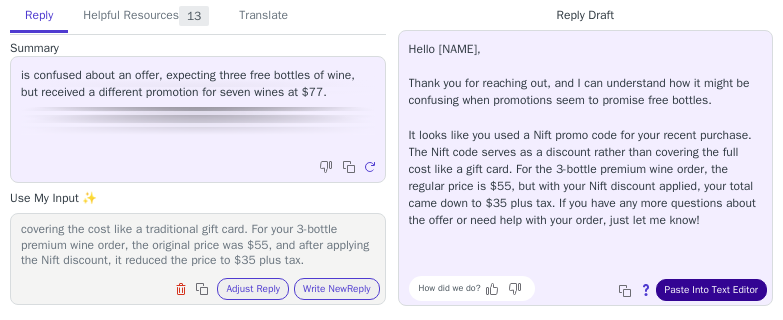 click on "Paste Into Text Editor" at bounding box center [711, 290] 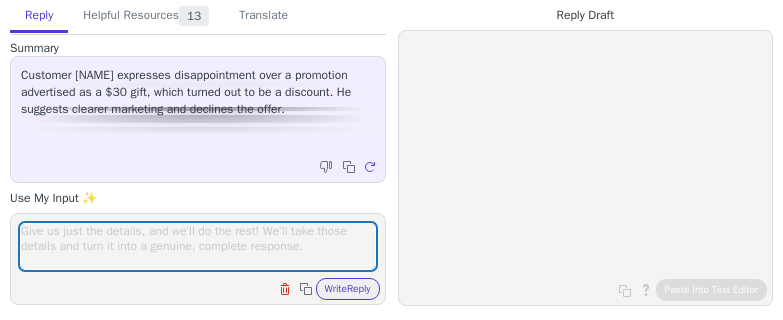 scroll, scrollTop: 0, scrollLeft: 0, axis: both 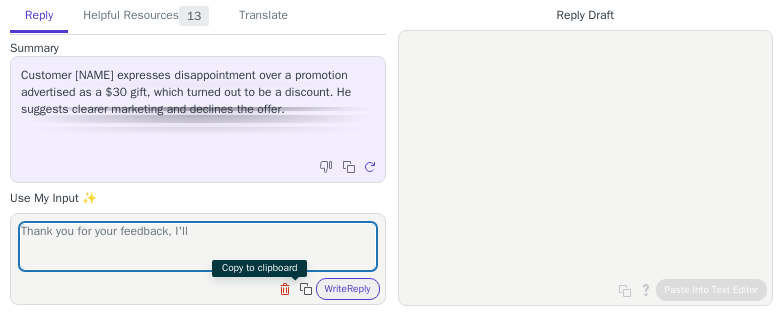 type on "Thank you for your feedback, I'll" 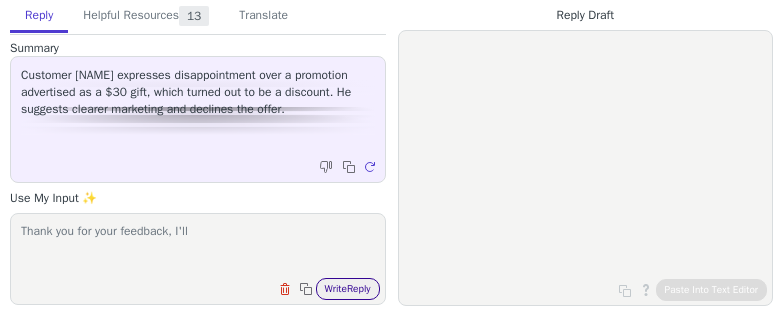 click on "Write  Reply" at bounding box center [348, 289] 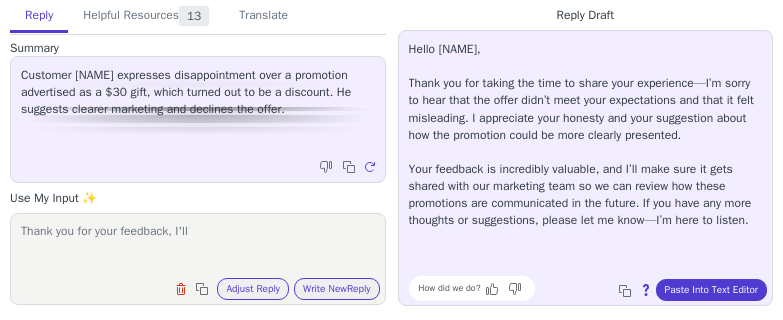 click on "Hello Mikhail, Thank you for taking the time to share your experience—I’m sorry to hear that the offer didn’t meet your expectations and that it felt misleading. I appreciate your honesty and your suggestion about how the promotion could be more clearly presented. Your feedback is incredibly valuable, and I’ll make sure it gets shared with our marketing team so we can review how these promotions are communicated in the future. If you have any more thoughts or suggestions, please let me know—I’m here to listen." at bounding box center [586, 135] 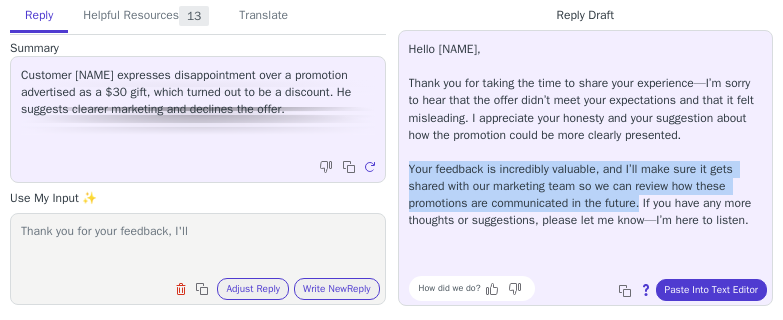 drag, startPoint x: 402, startPoint y: 170, endPoint x: 644, endPoint y: 205, distance: 244.5179 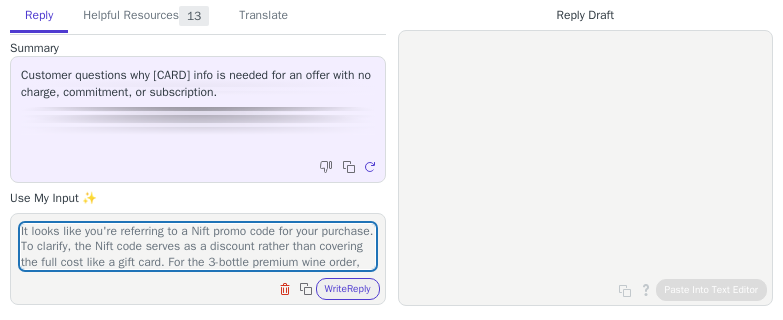 scroll, scrollTop: 0, scrollLeft: 0, axis: both 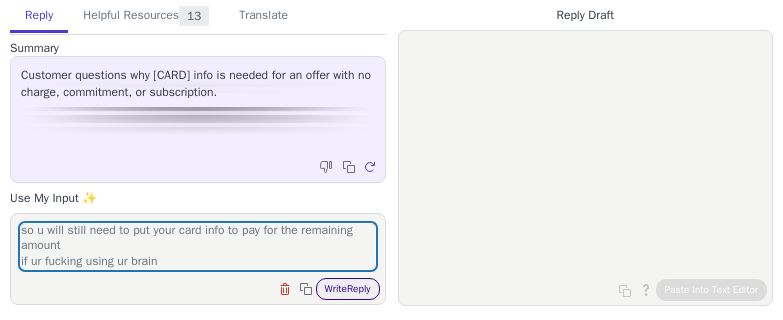 type on "It looks like you're referring to a Nift promo code for your purchase. To clarify, the Nift code serves as a discount rather than covering the full cost like a gift card. For the 3-bottle premium wine order, the regular price is $[PRICE], but with your Nift discount applied, your total comes down to $[PRICE] plus any applicable taxes.
so u will still need to put your card info to pay for the remaining amount
if ur fucking using ur brain" 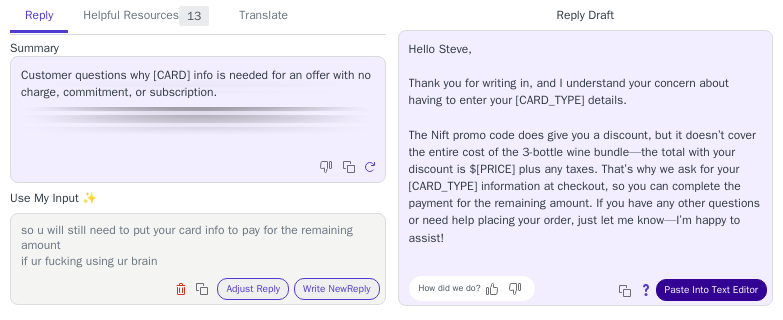 click on "Paste Into Text Editor" at bounding box center [711, 290] 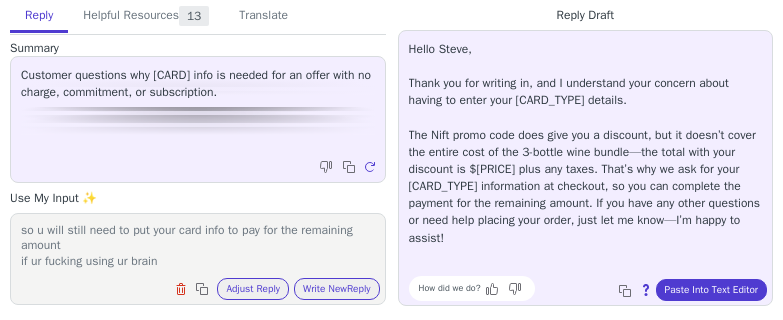 scroll, scrollTop: 0, scrollLeft: 0, axis: both 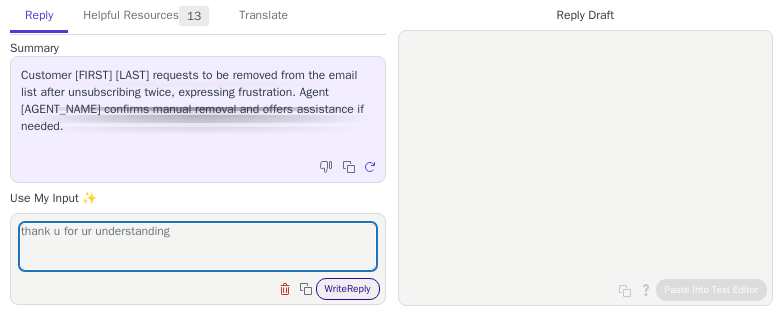 type on "thank u for ur understanding" 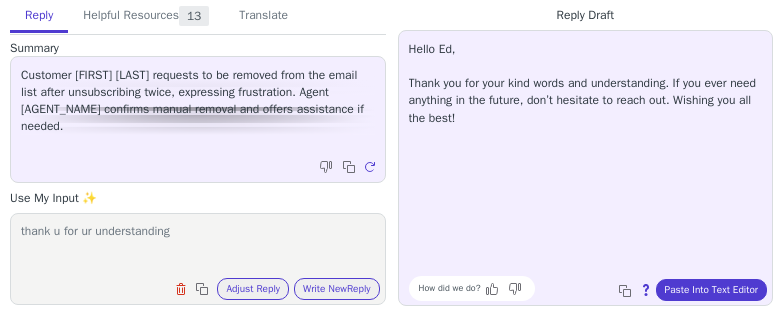 click on "Hello [FIRST], Thank you for your kind words and understanding. If you ever need anything in the future, don’t hesitate to reach out. Wishing you all the best! How did we do?   Copy to clipboard About this reply Paste Into Text Editor" at bounding box center [586, 168] 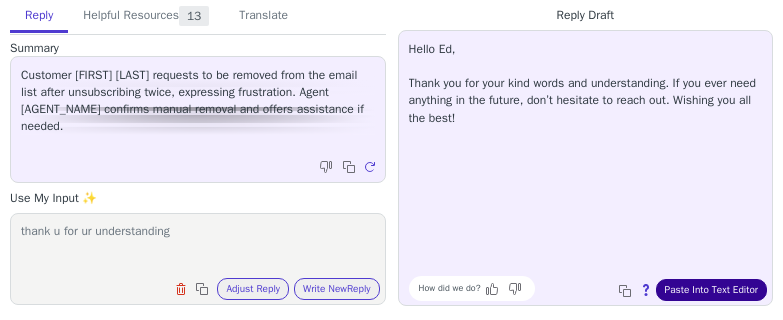 click on "Paste Into Text Editor" at bounding box center [711, 290] 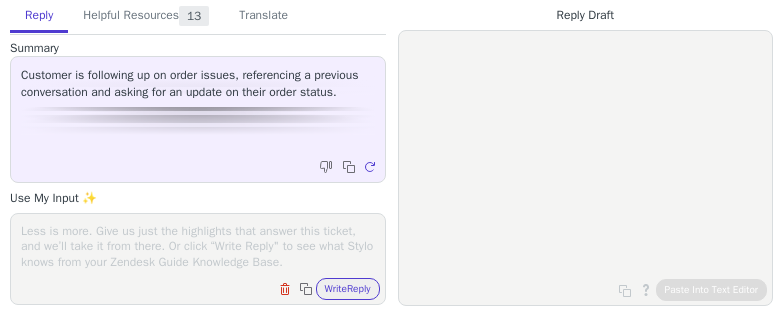 scroll, scrollTop: 0, scrollLeft: 0, axis: both 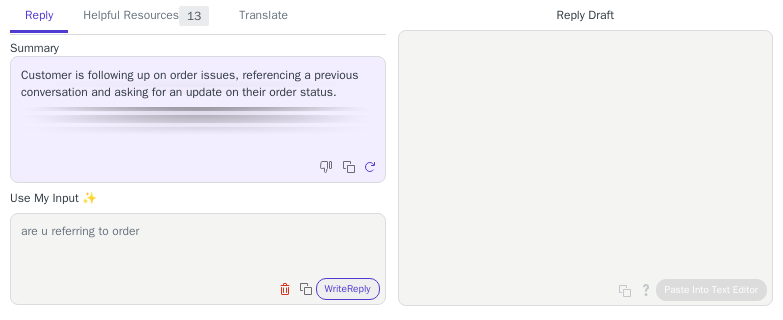 paste on "[ORDER_ID]" 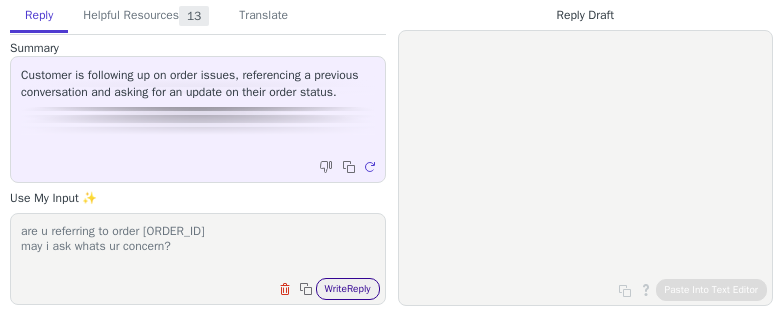 type on "are u referring to order [ORDER_ID]
may i ask whats ur concern?" 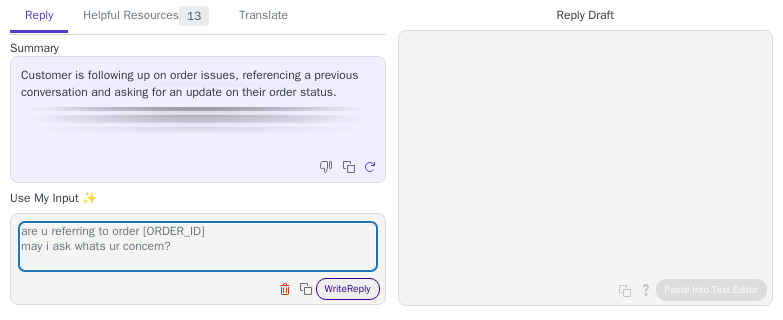 click on "Write  Reply" at bounding box center (348, 289) 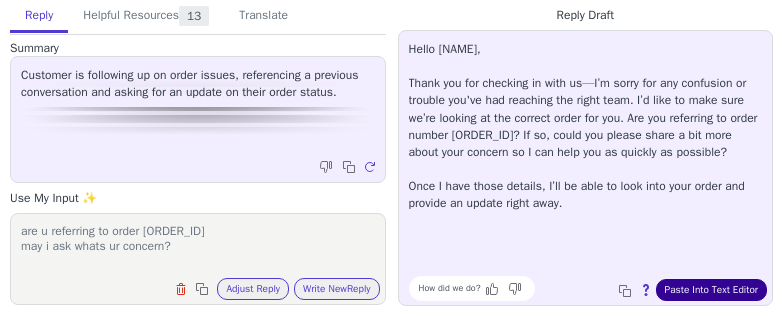 click on "Paste Into Text Editor" at bounding box center (711, 290) 